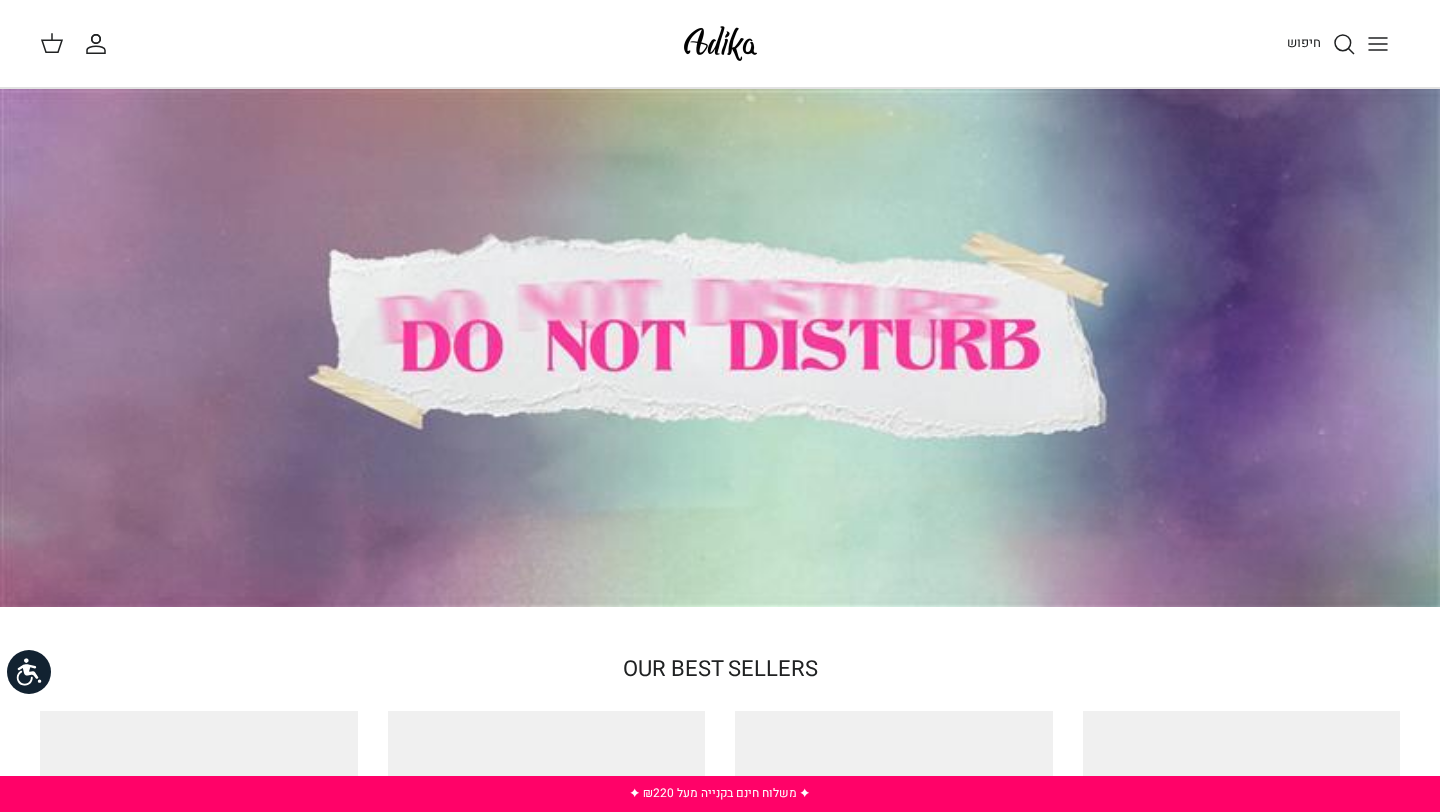 scroll, scrollTop: 0, scrollLeft: 0, axis: both 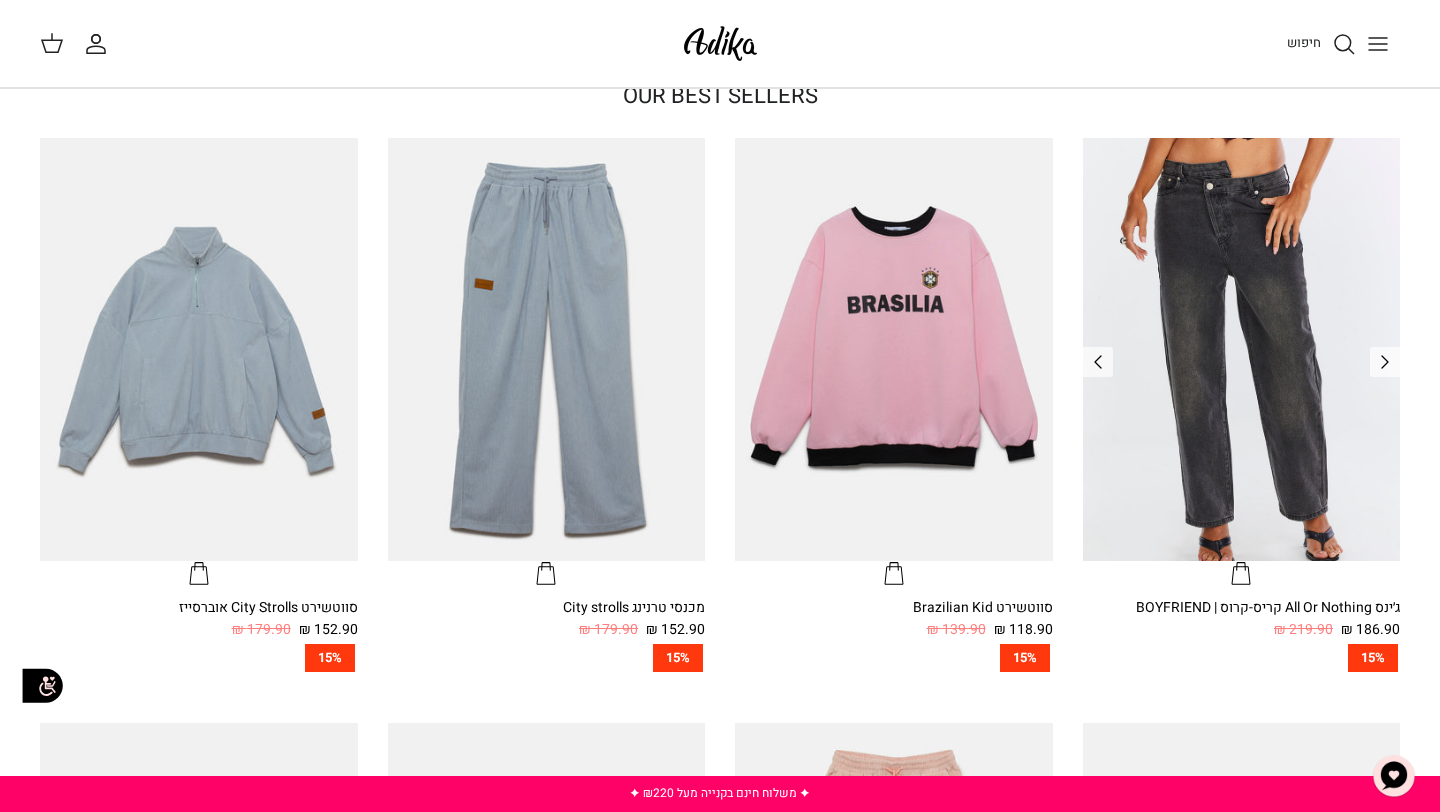 click at bounding box center (1242, 349) 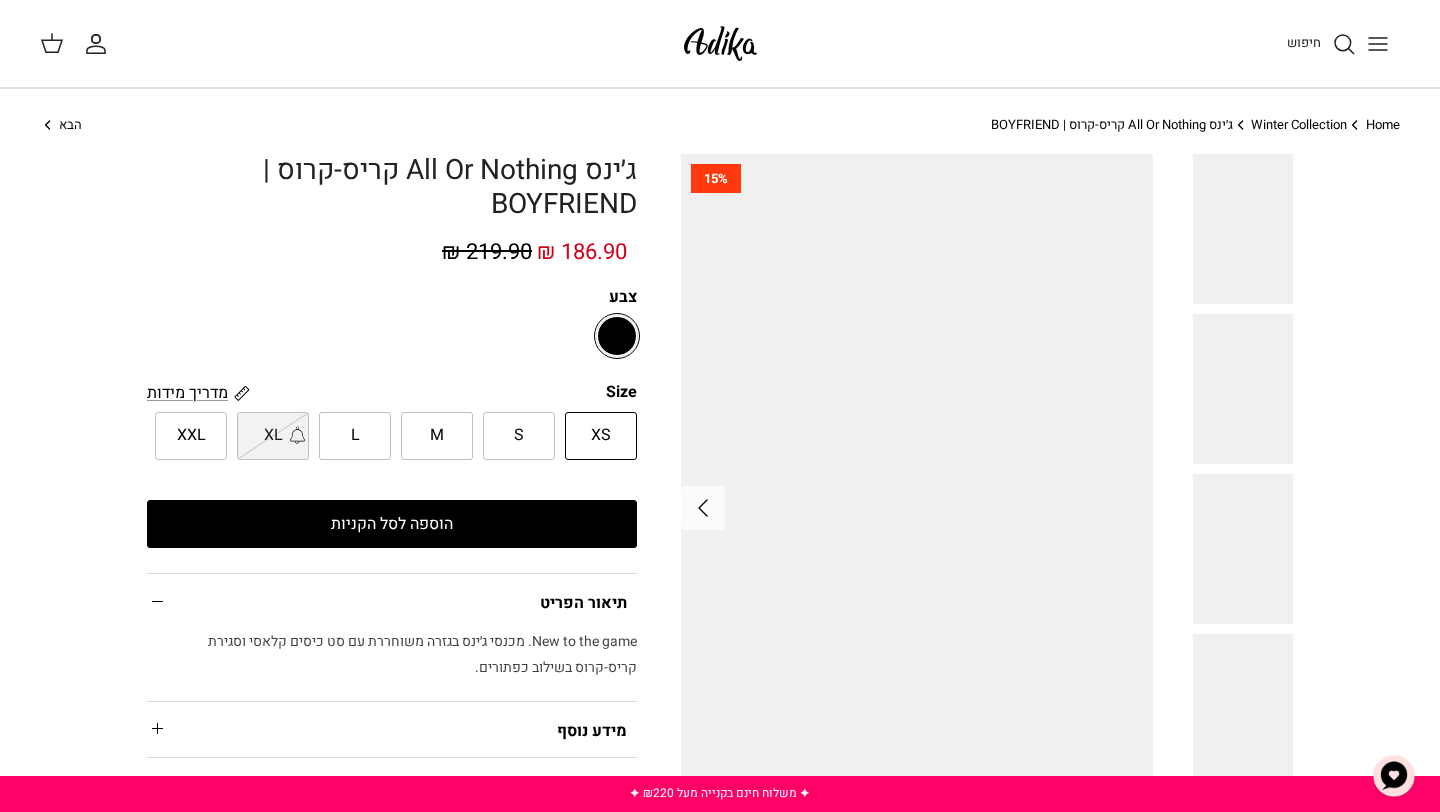 scroll, scrollTop: 0, scrollLeft: 0, axis: both 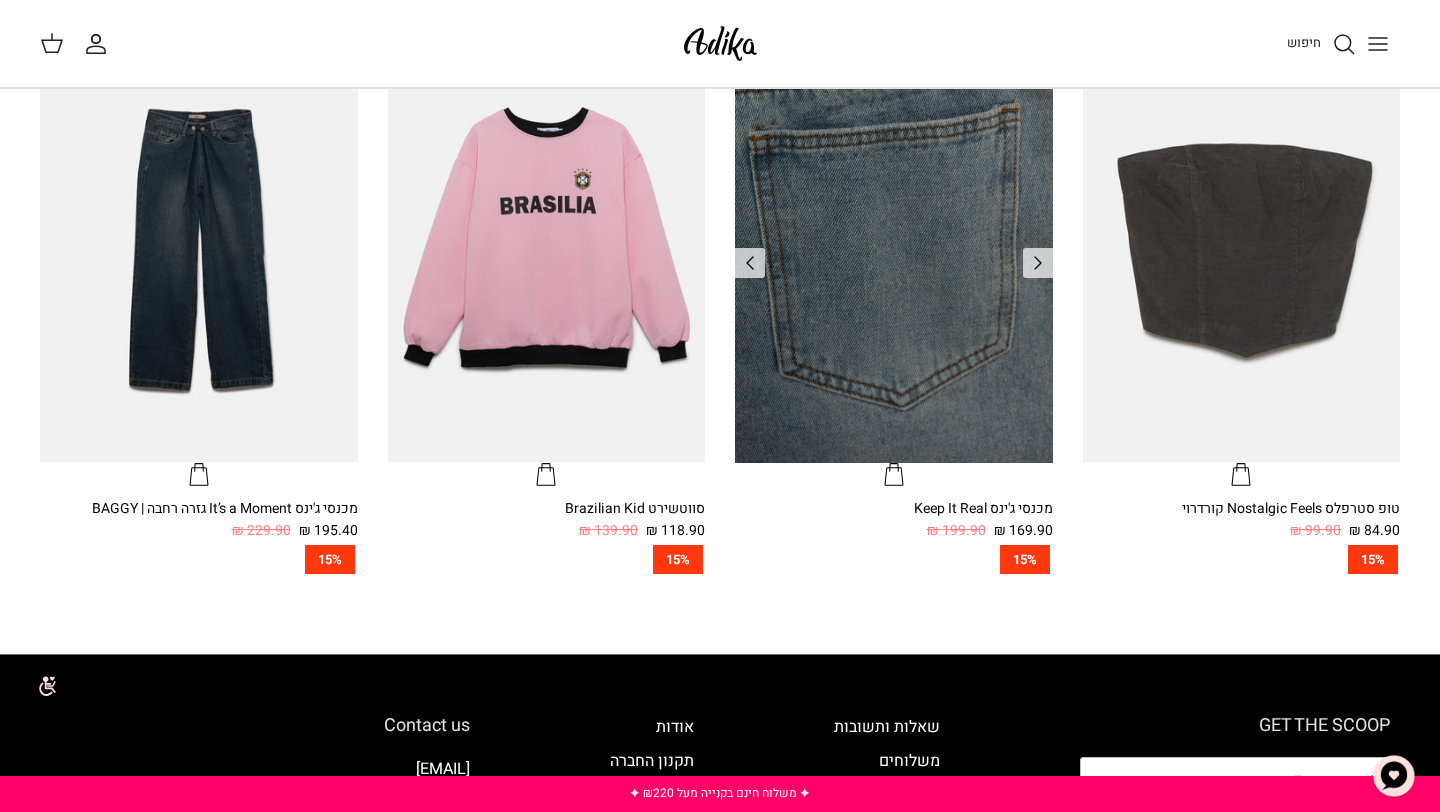 click at bounding box center (894, 250) 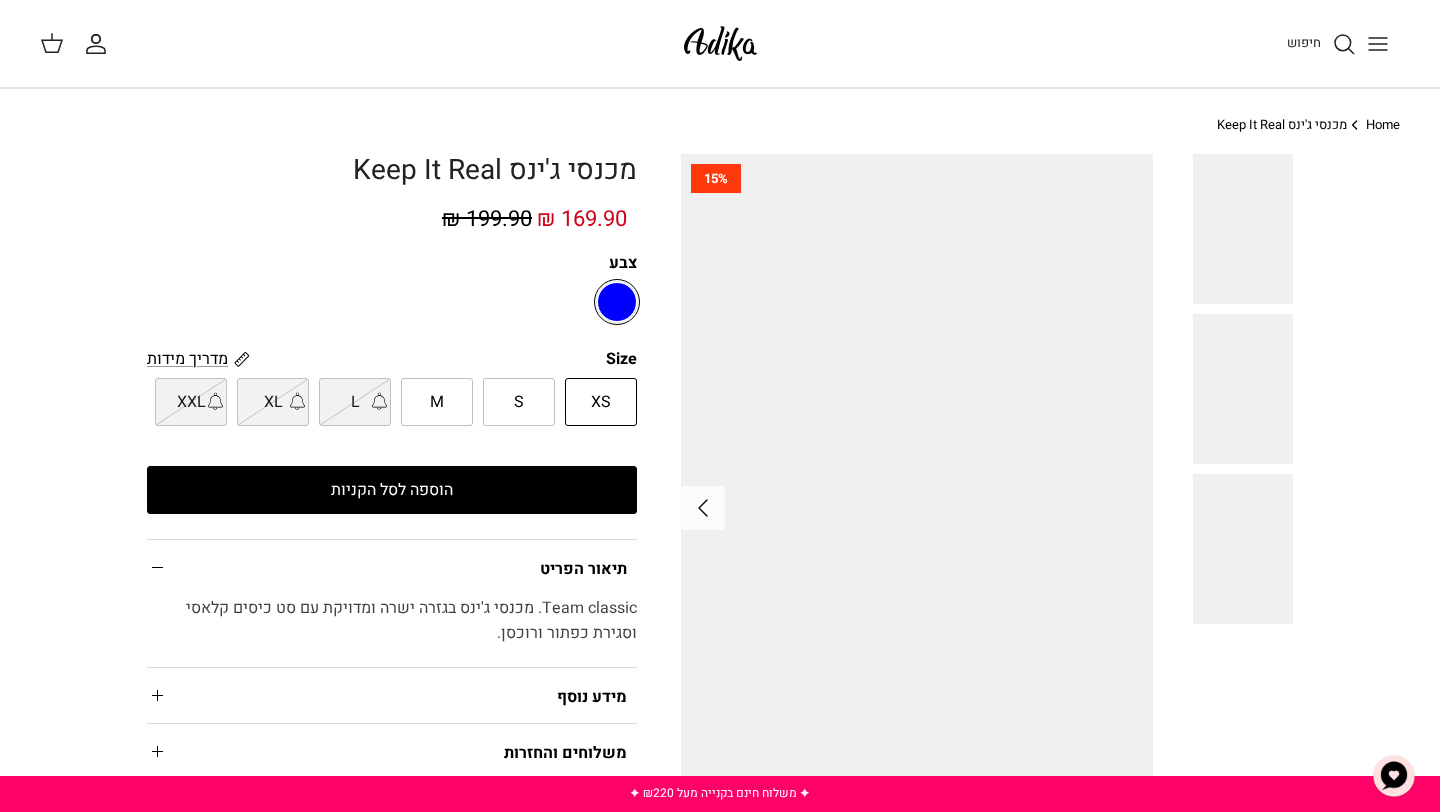 scroll, scrollTop: 0, scrollLeft: 0, axis: both 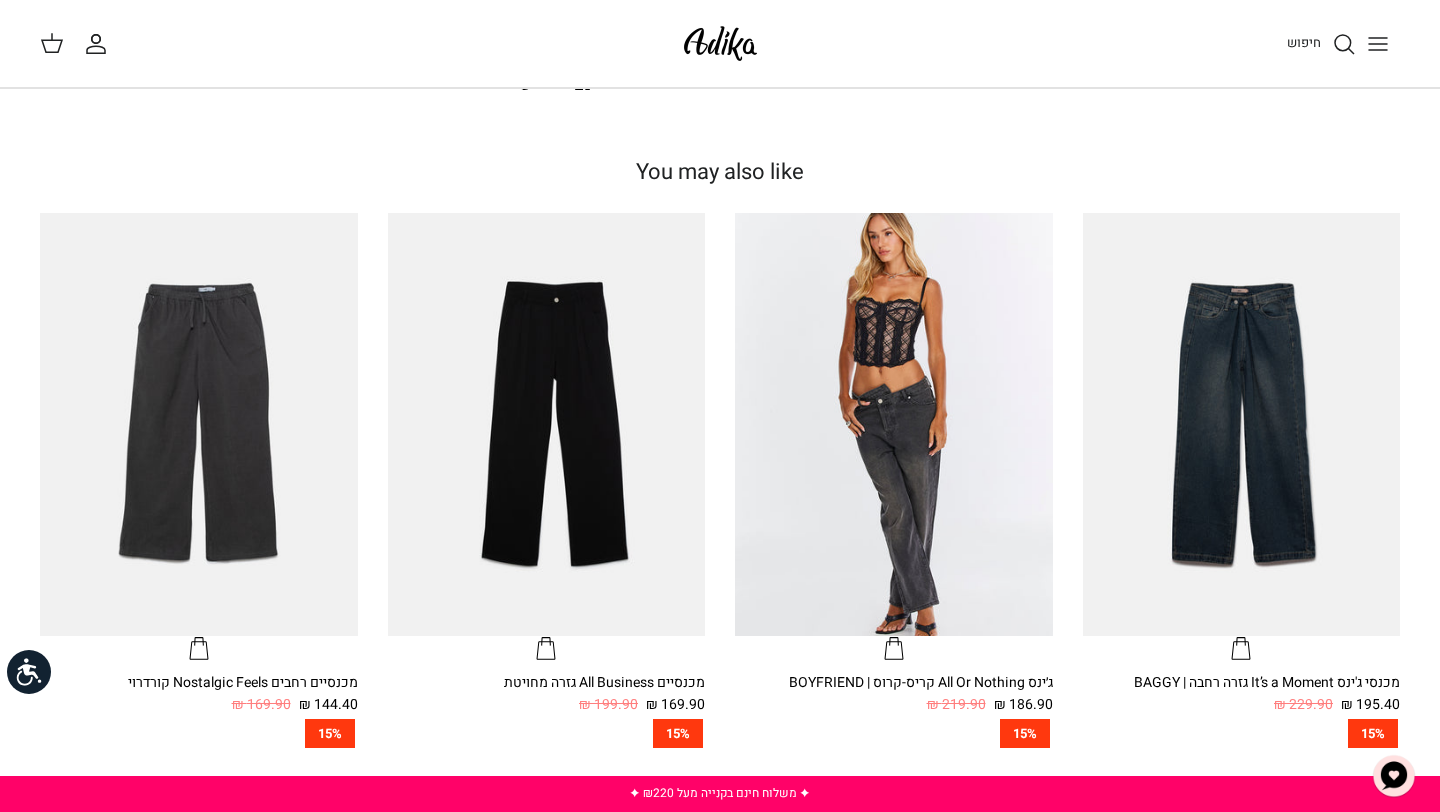 click at bounding box center [1242, 424] 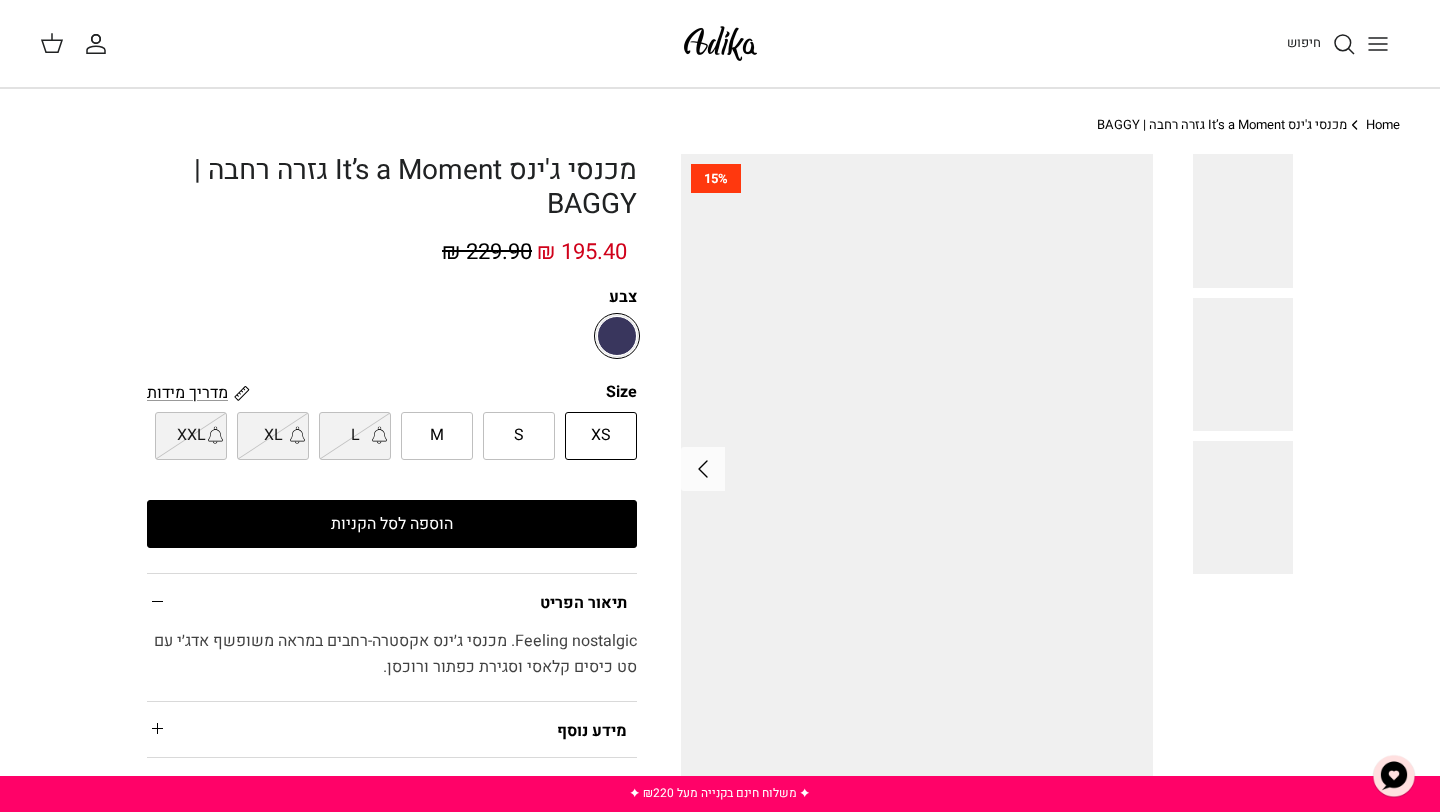 scroll, scrollTop: 0, scrollLeft: 0, axis: both 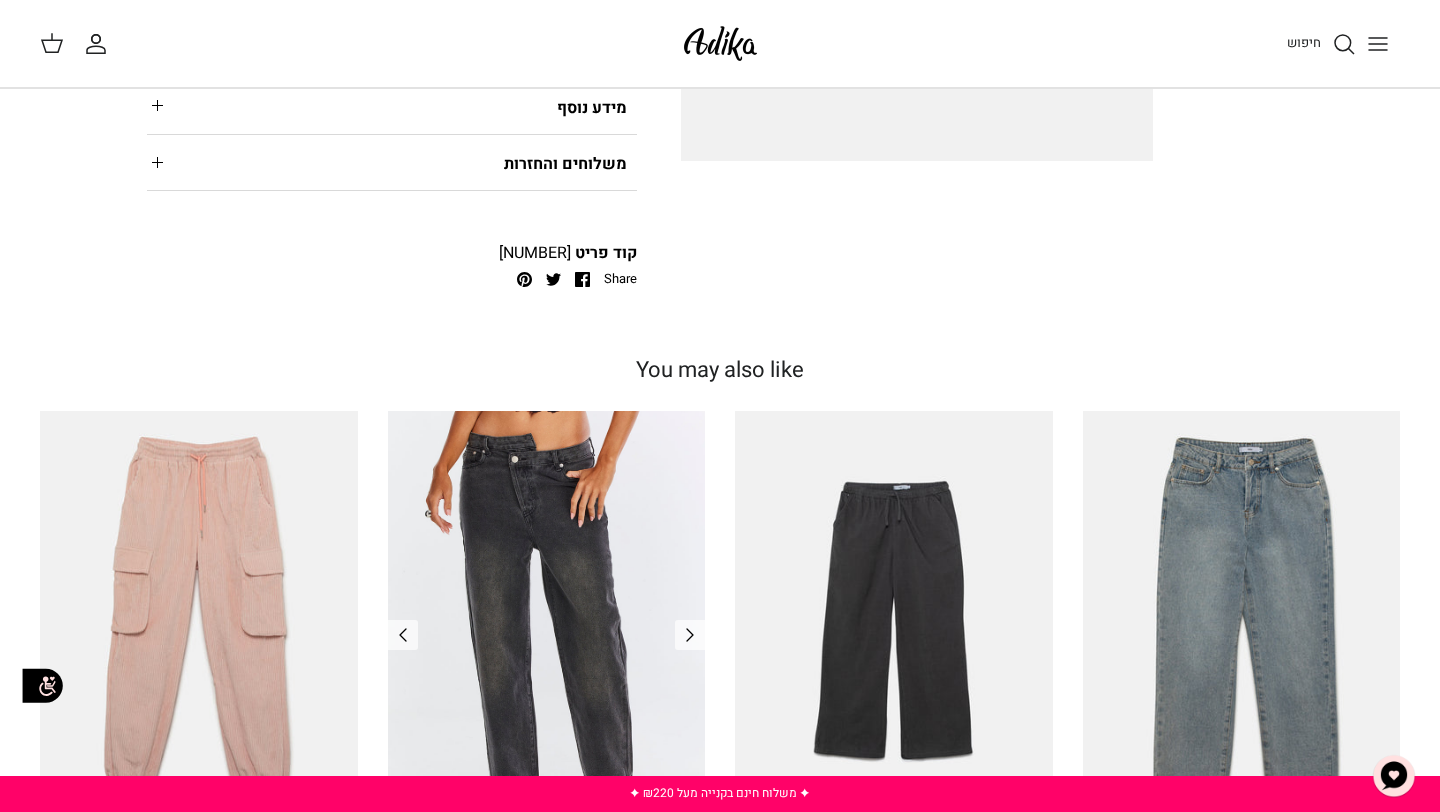 click at bounding box center (547, 622) 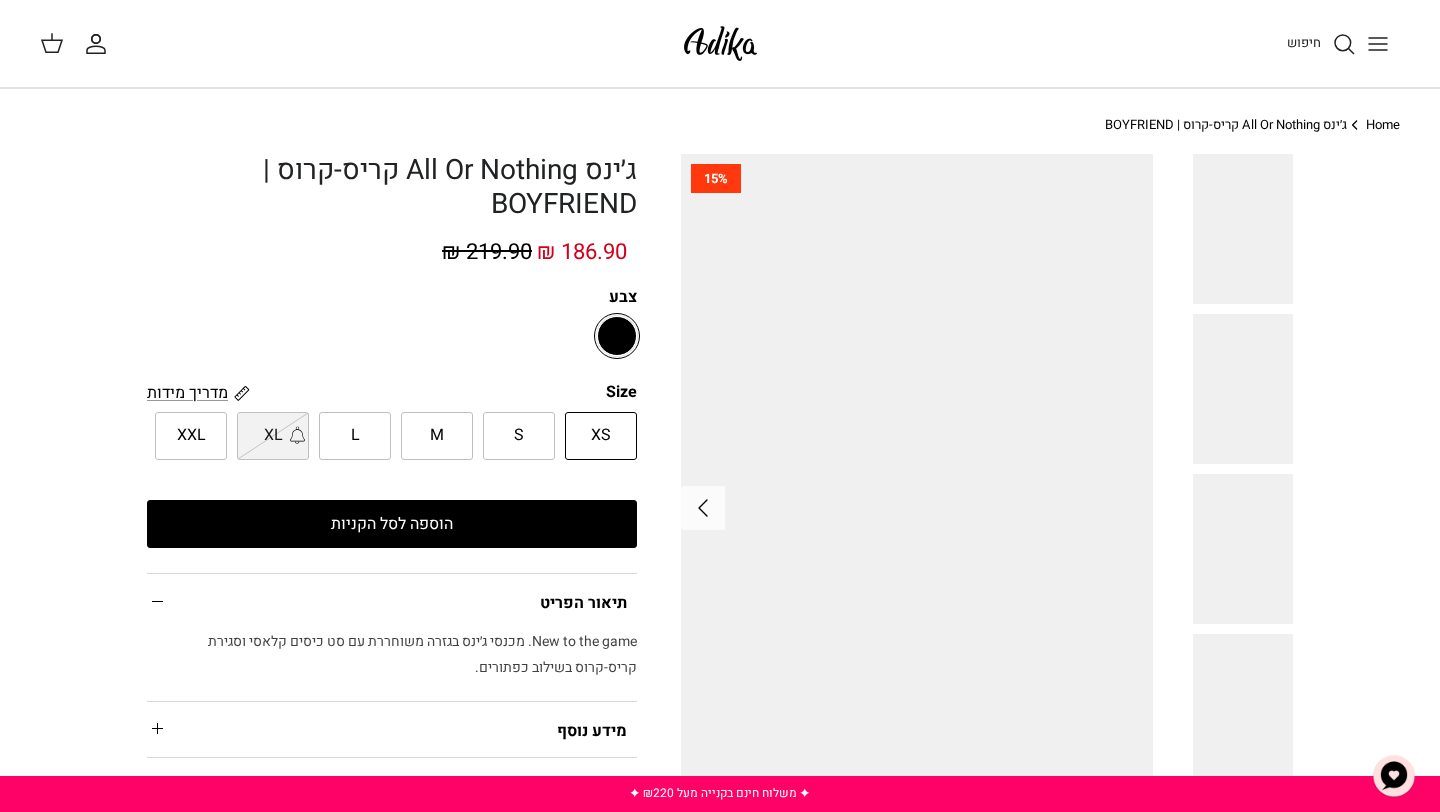 scroll, scrollTop: 0, scrollLeft: 0, axis: both 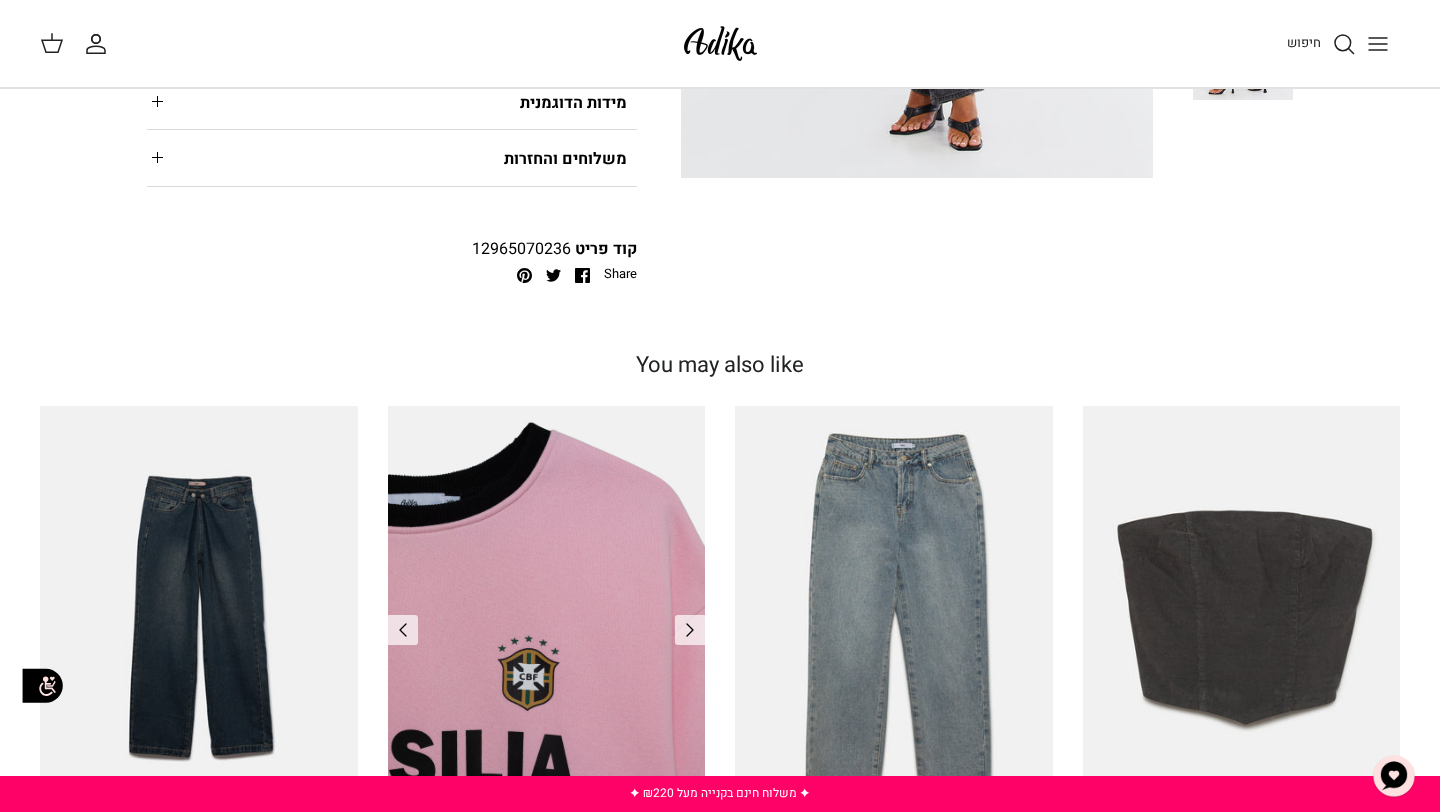 click at bounding box center [547, 617] 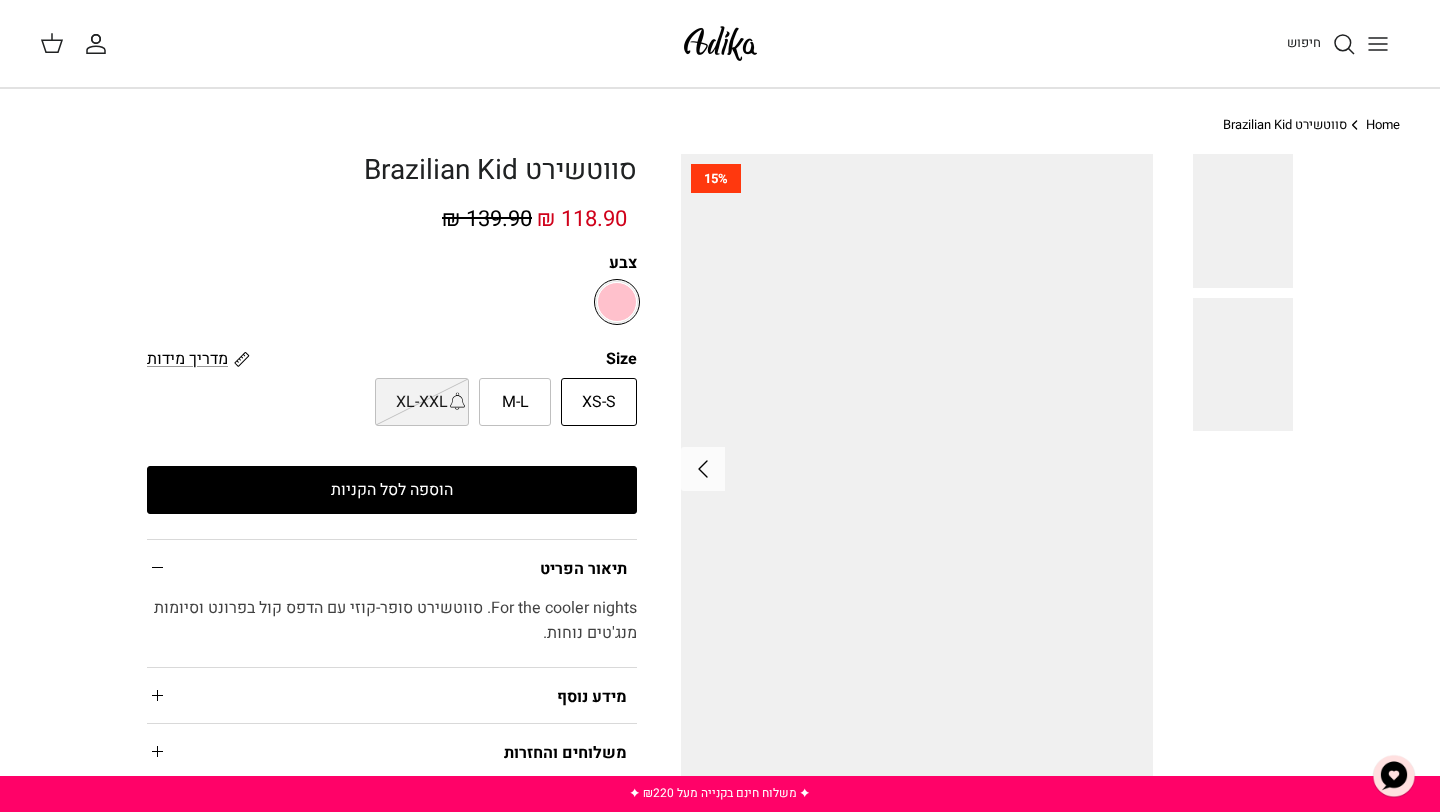 scroll, scrollTop: 0, scrollLeft: 0, axis: both 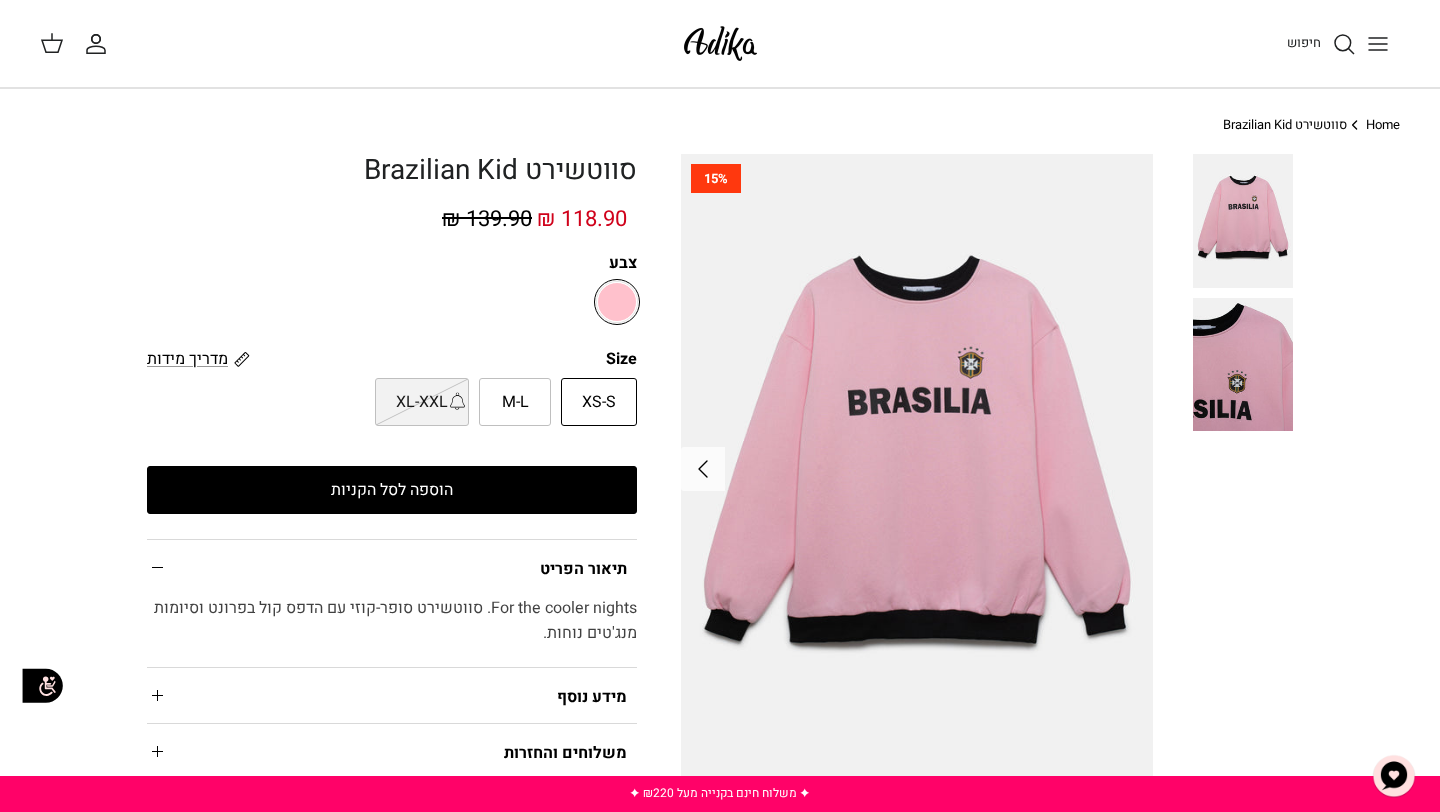 click 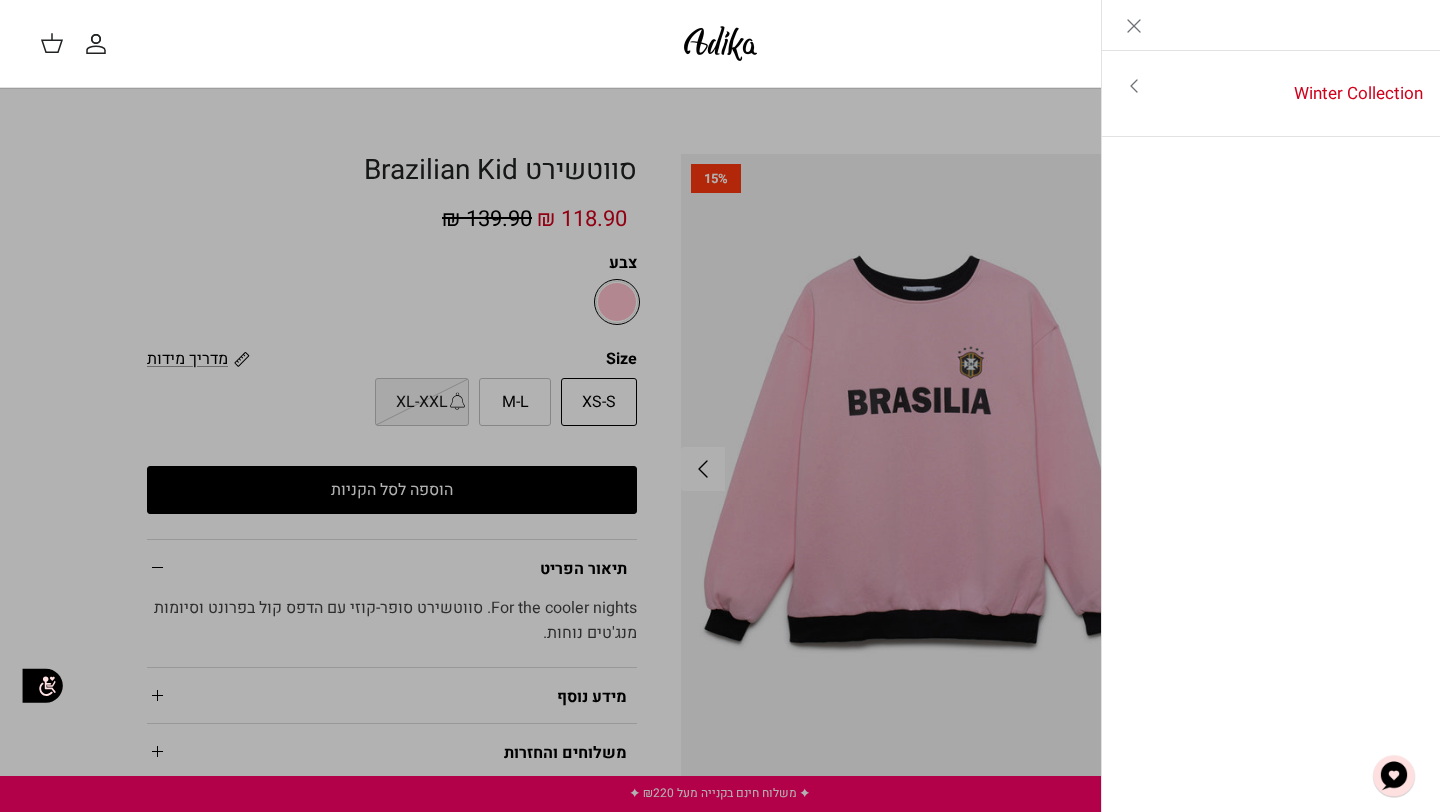 click on "חיפוש" at bounding box center [1092, 44] 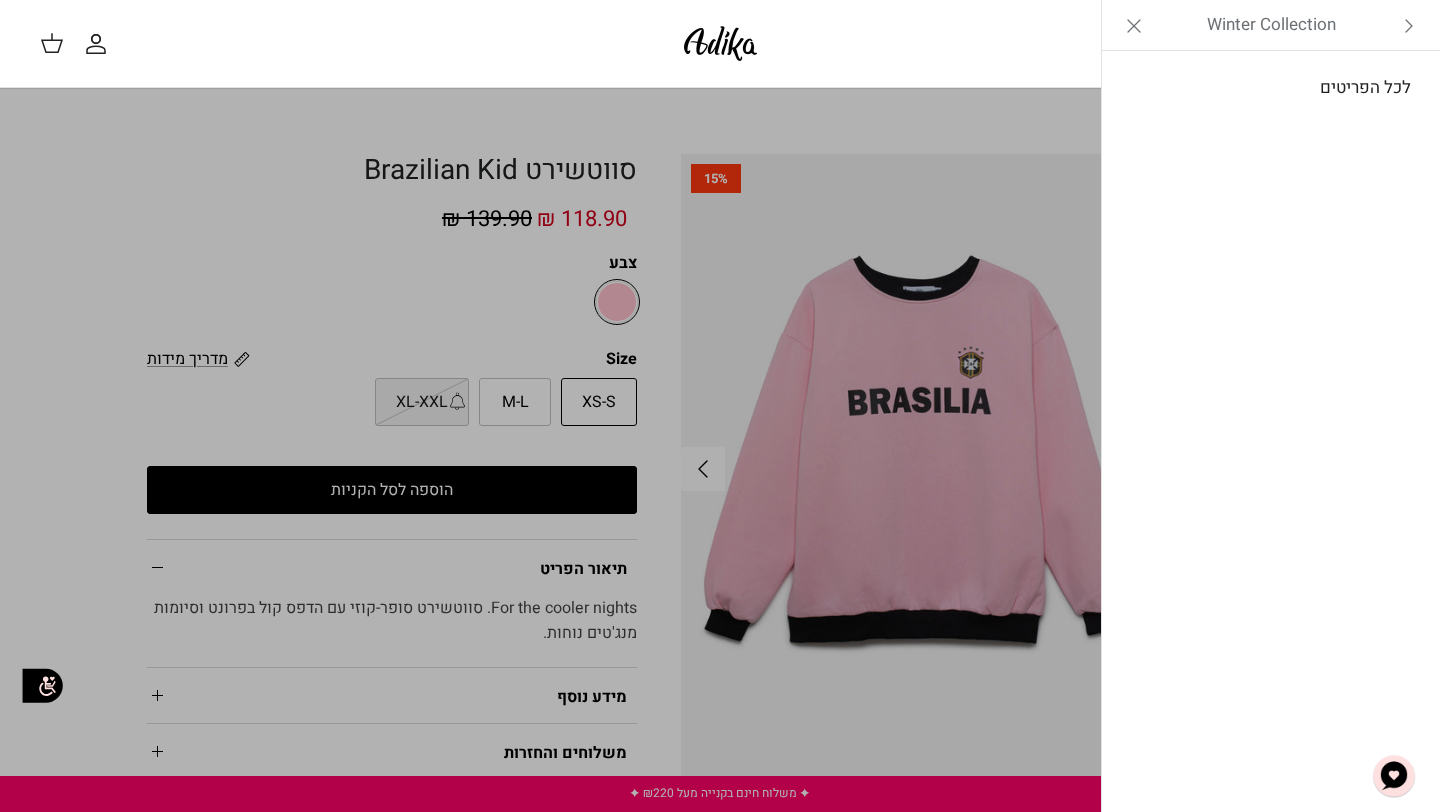 click on "לכל הפריטים" at bounding box center (1271, 88) 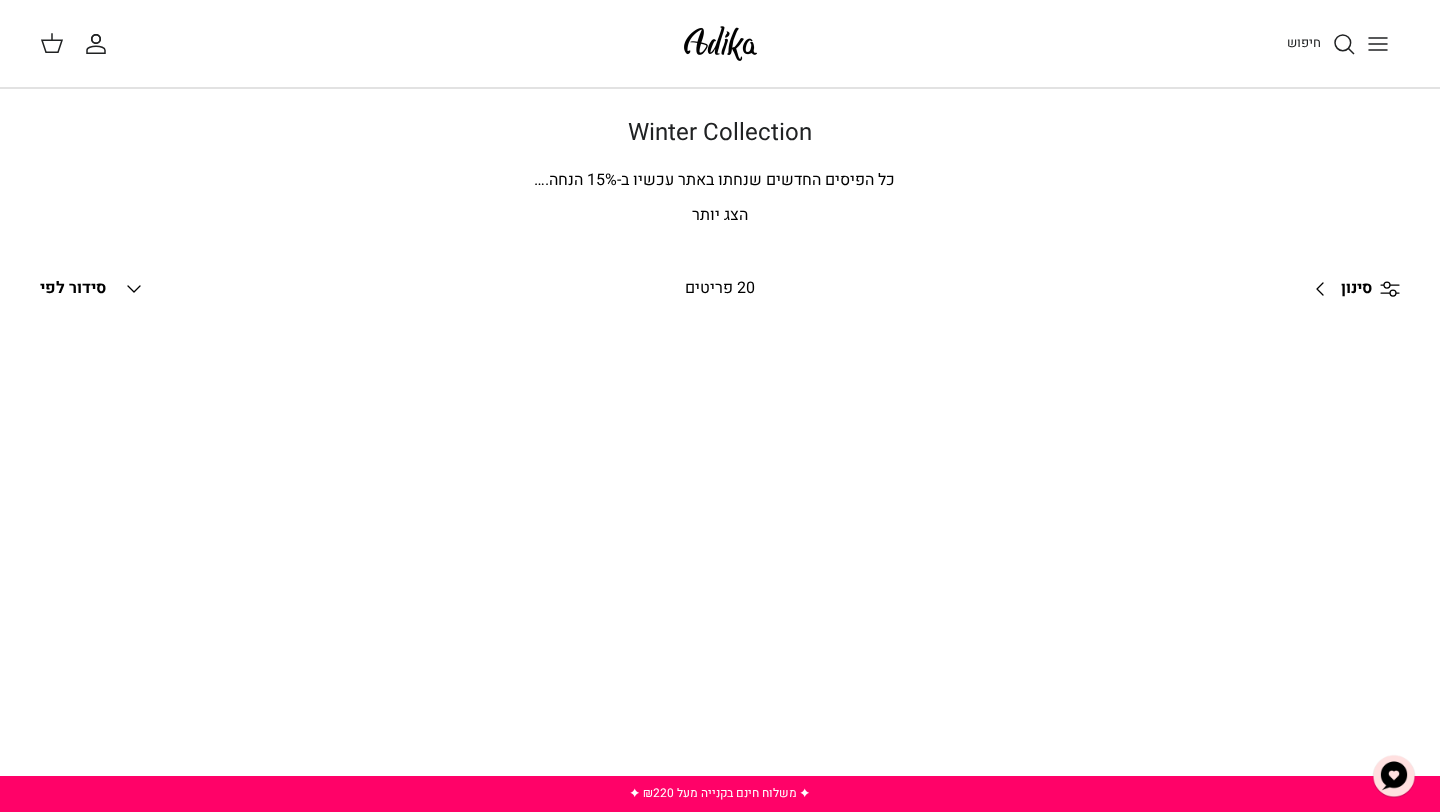 scroll, scrollTop: 0, scrollLeft: 0, axis: both 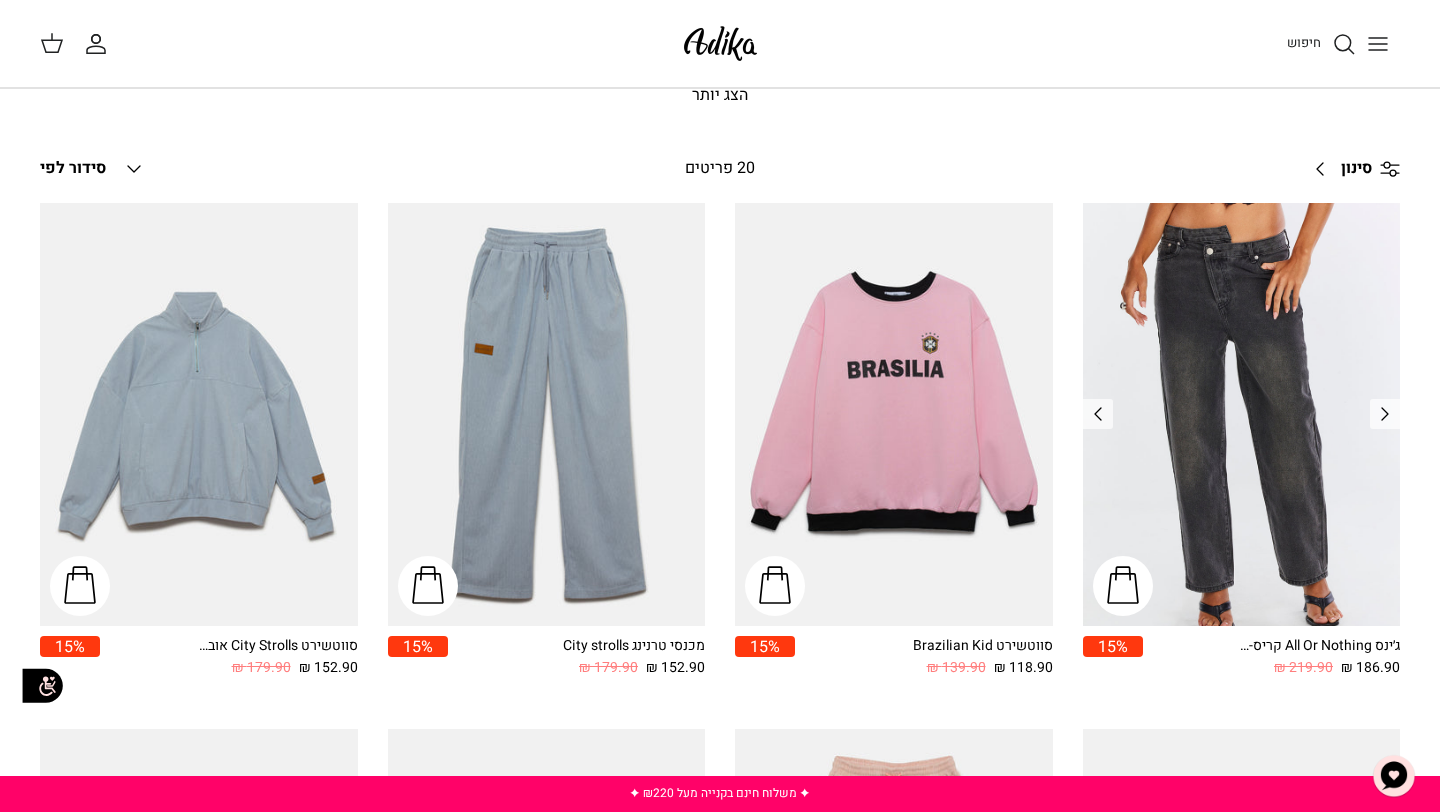 click at bounding box center [1242, 414] 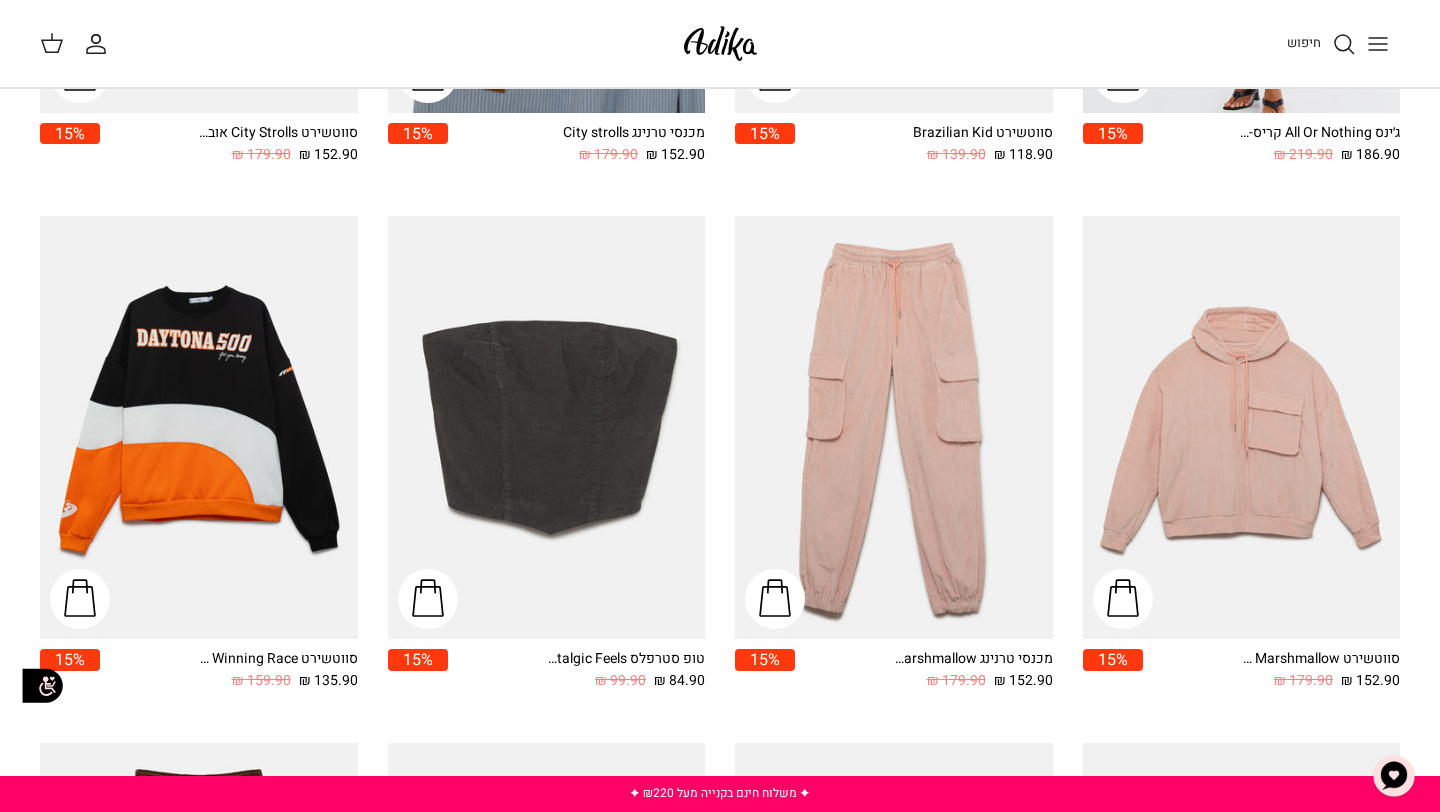scroll, scrollTop: 637, scrollLeft: 0, axis: vertical 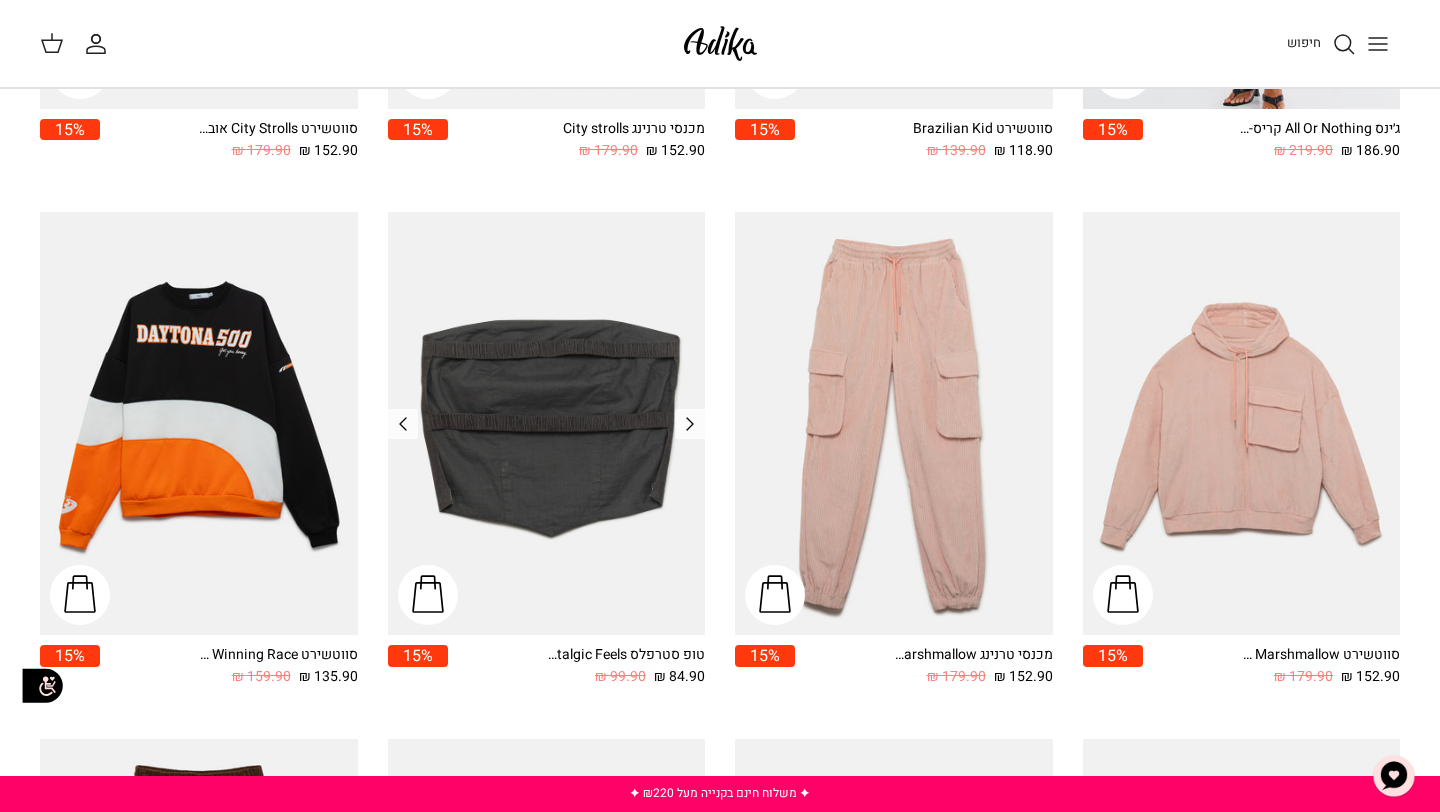 click at bounding box center [547, 423] 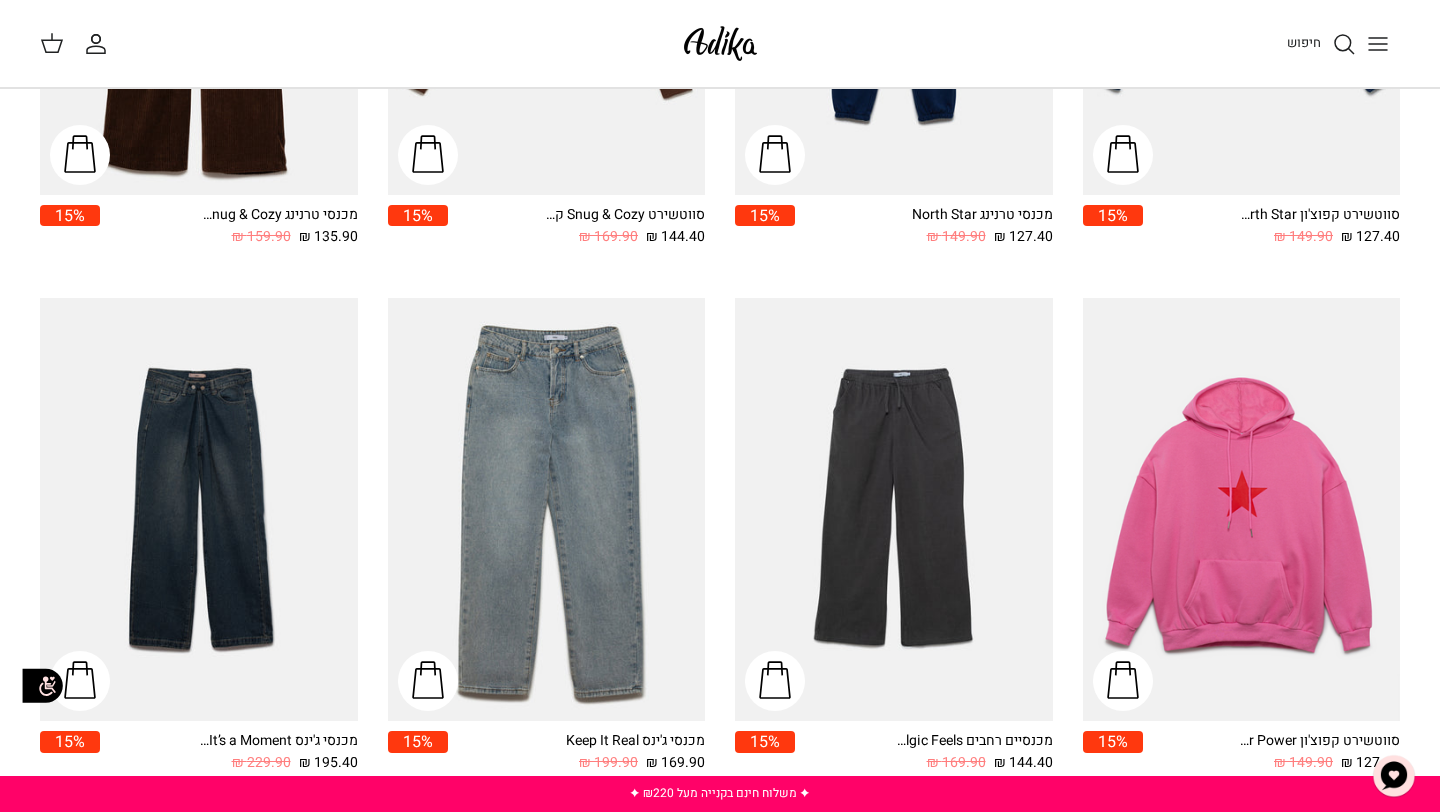 scroll, scrollTop: 1708, scrollLeft: 0, axis: vertical 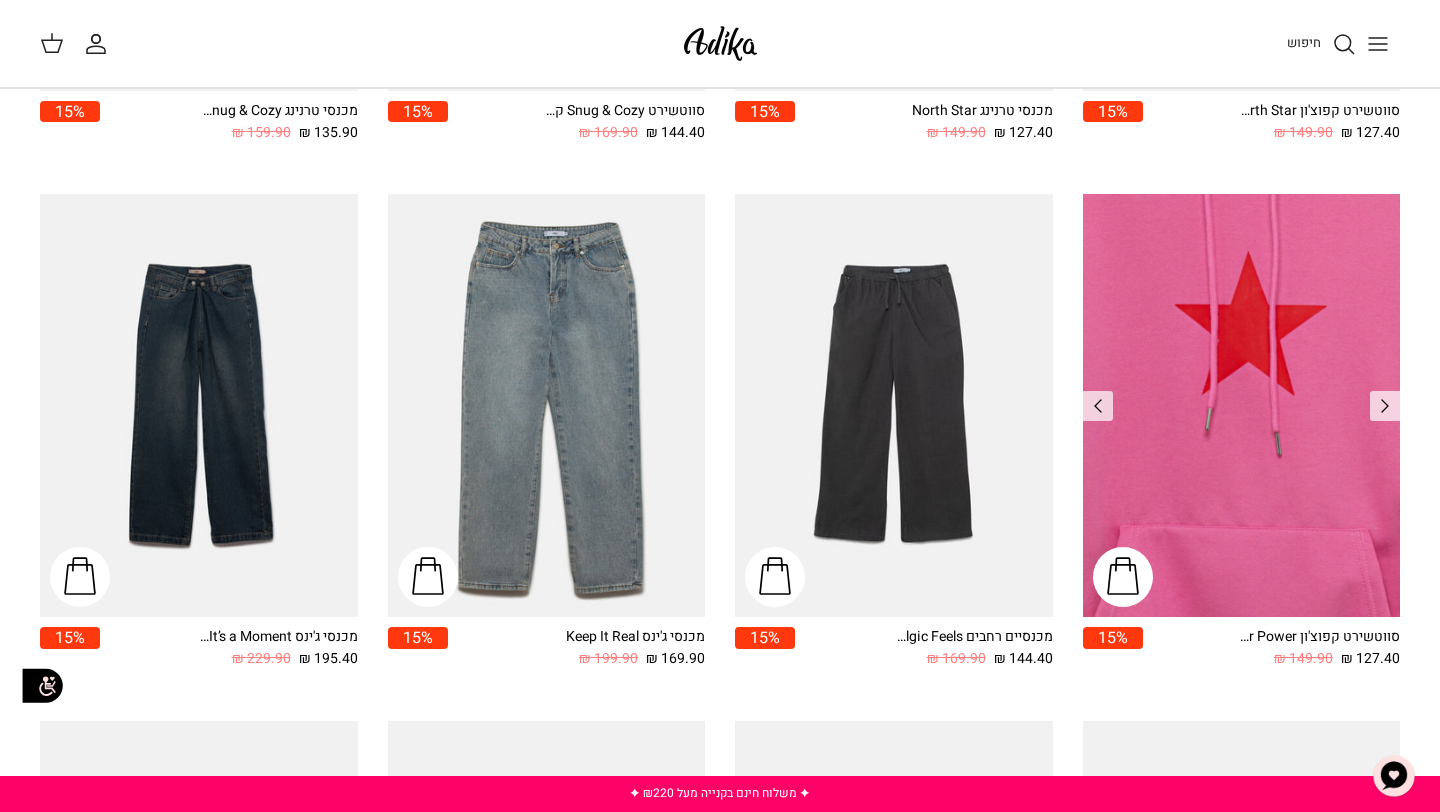 click at bounding box center (1242, 405) 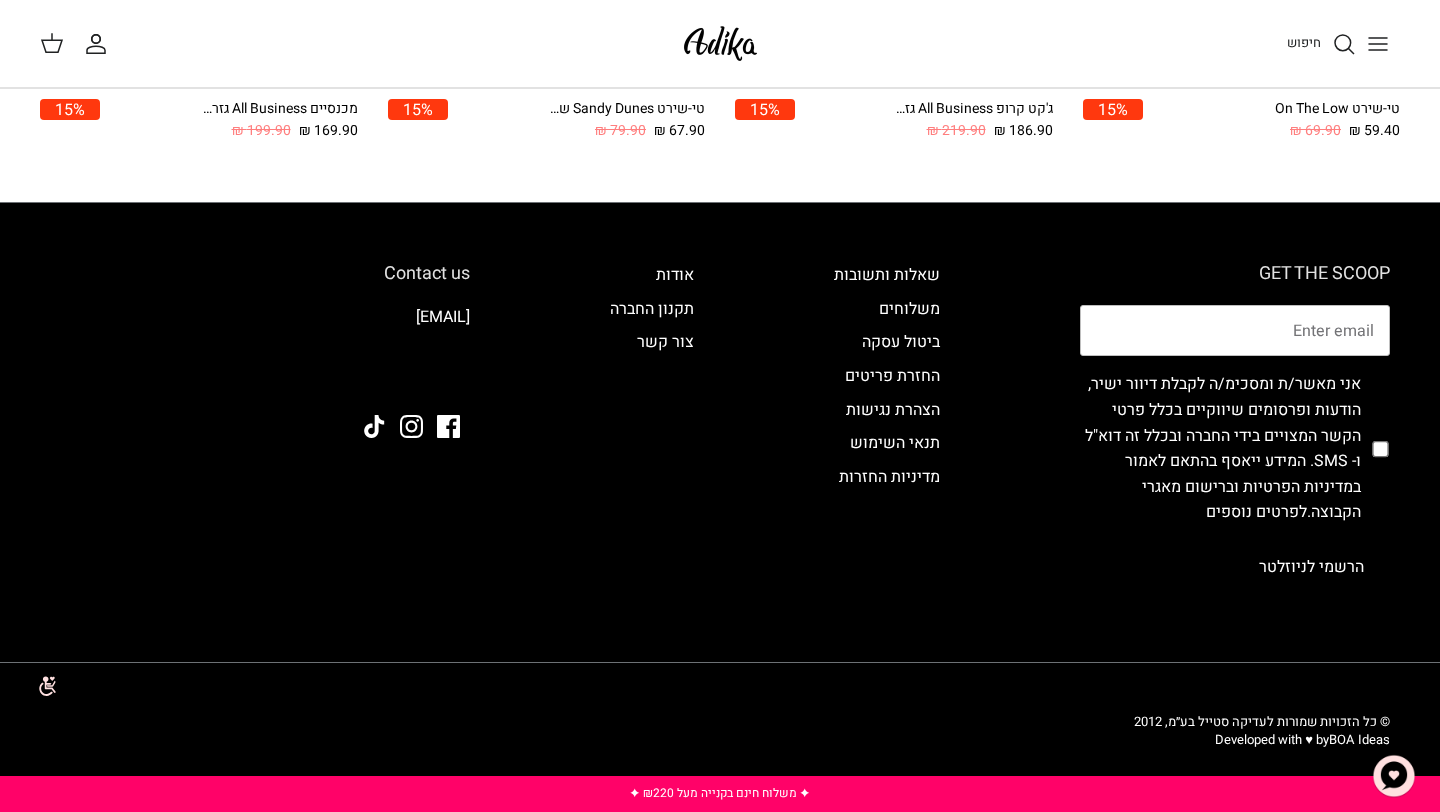 scroll, scrollTop: 2754, scrollLeft: 0, axis: vertical 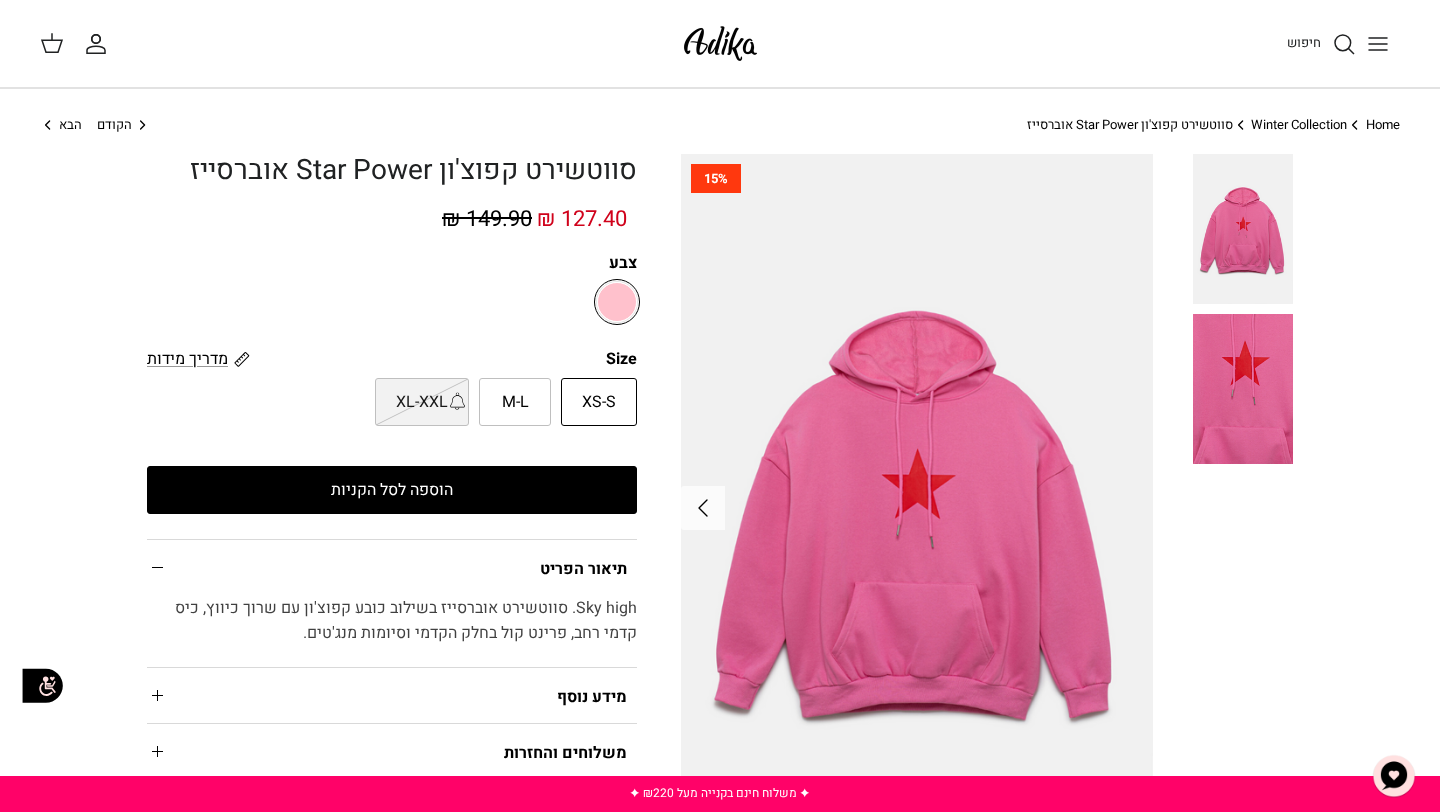 click at bounding box center [720, 43] 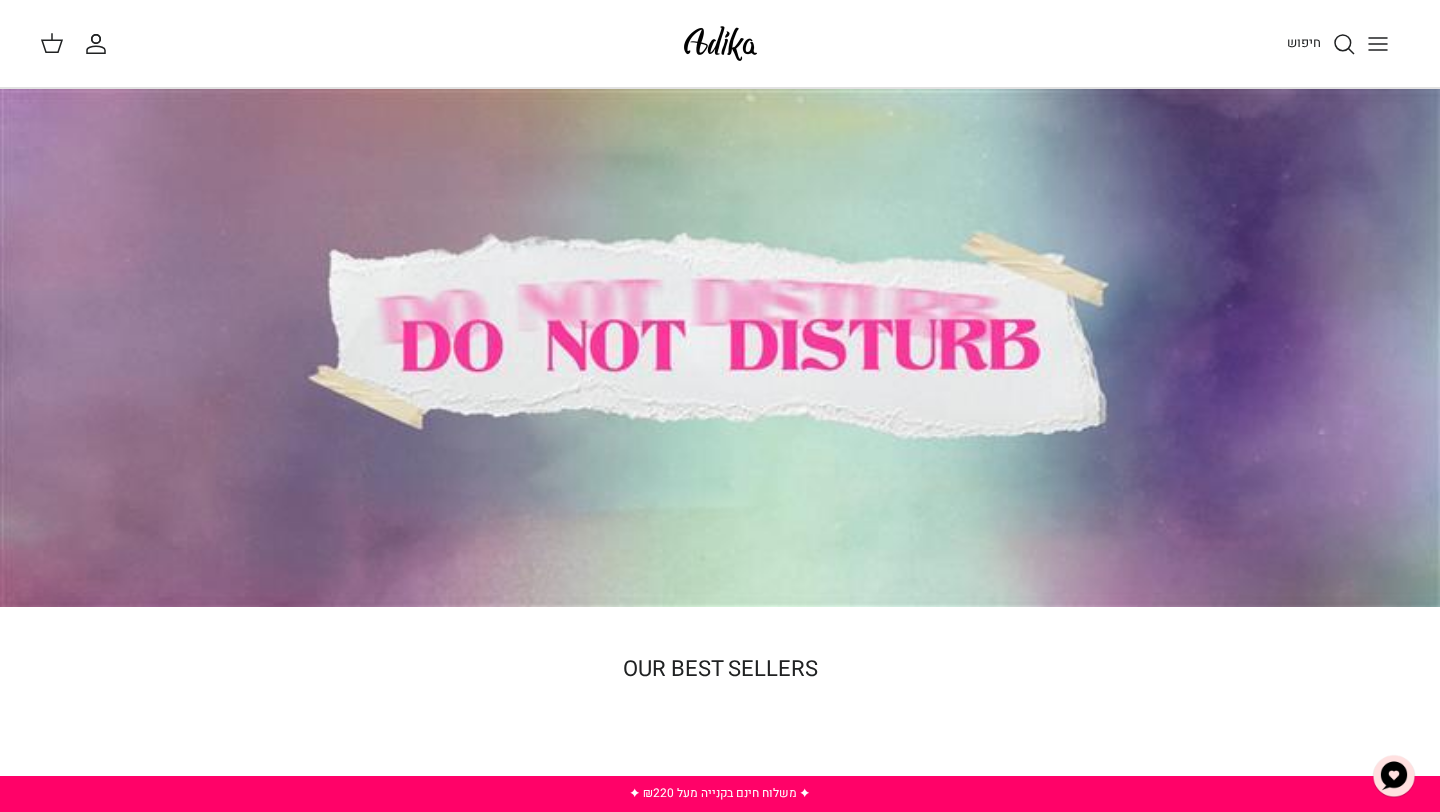 scroll, scrollTop: 0, scrollLeft: 0, axis: both 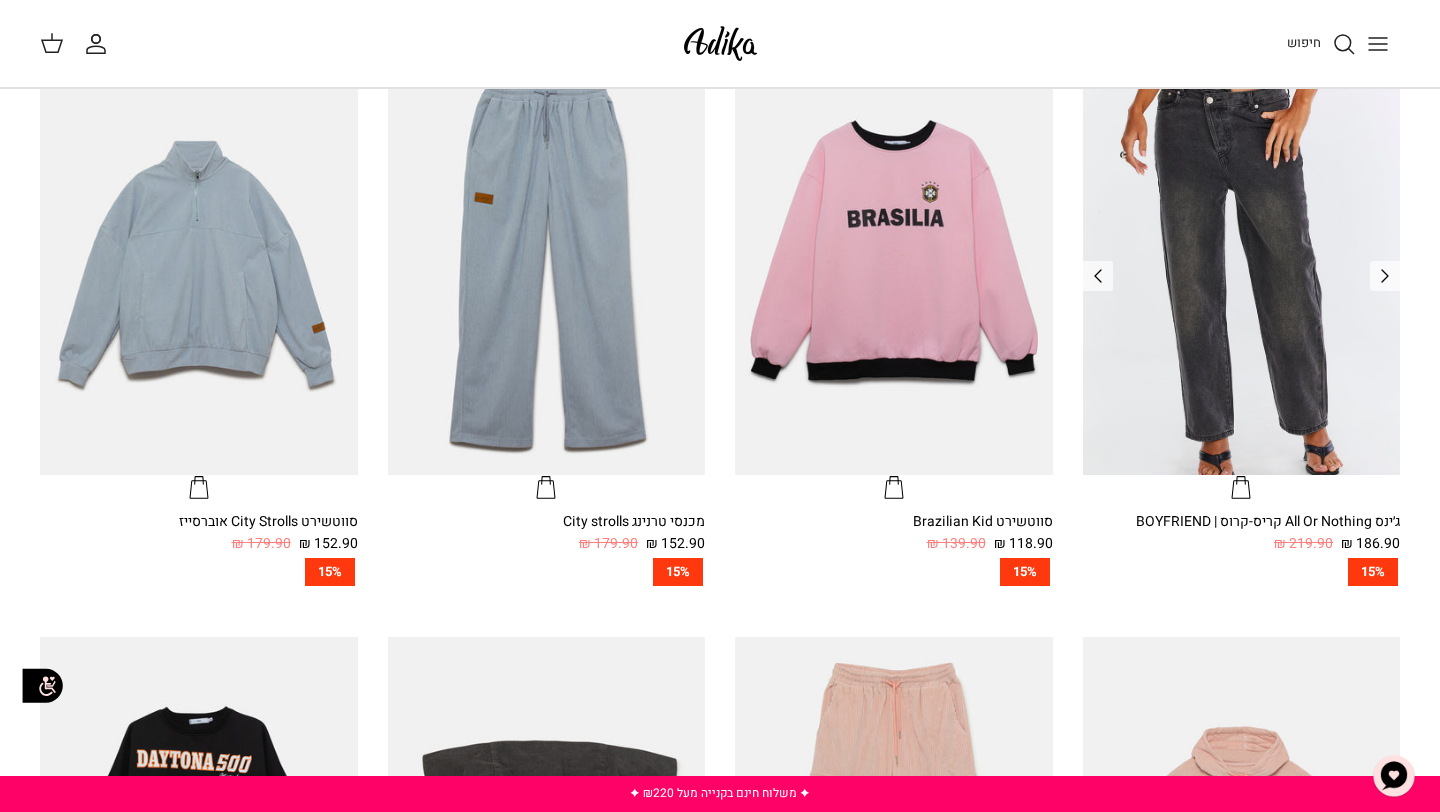 click at bounding box center (1242, 263) 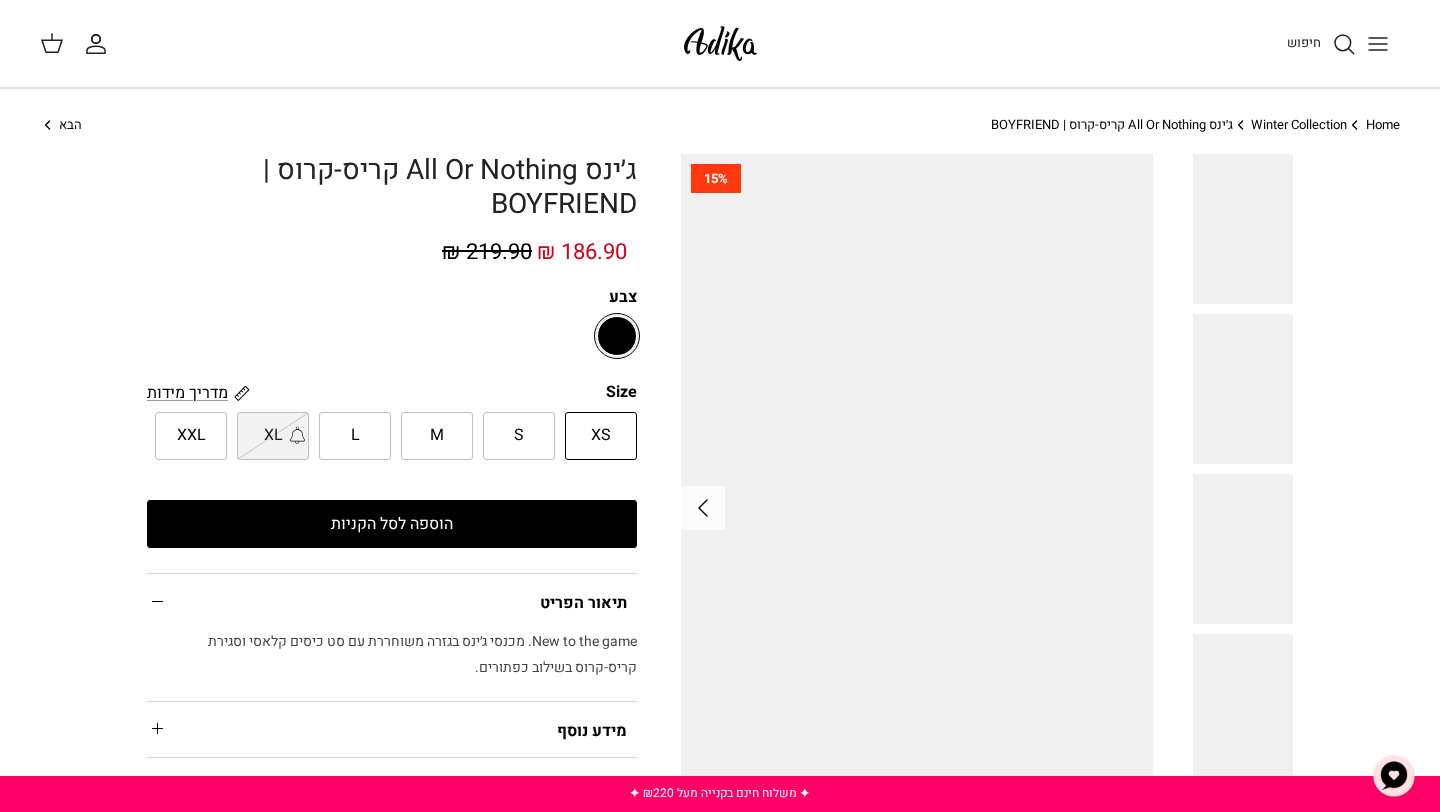 scroll, scrollTop: 0, scrollLeft: 0, axis: both 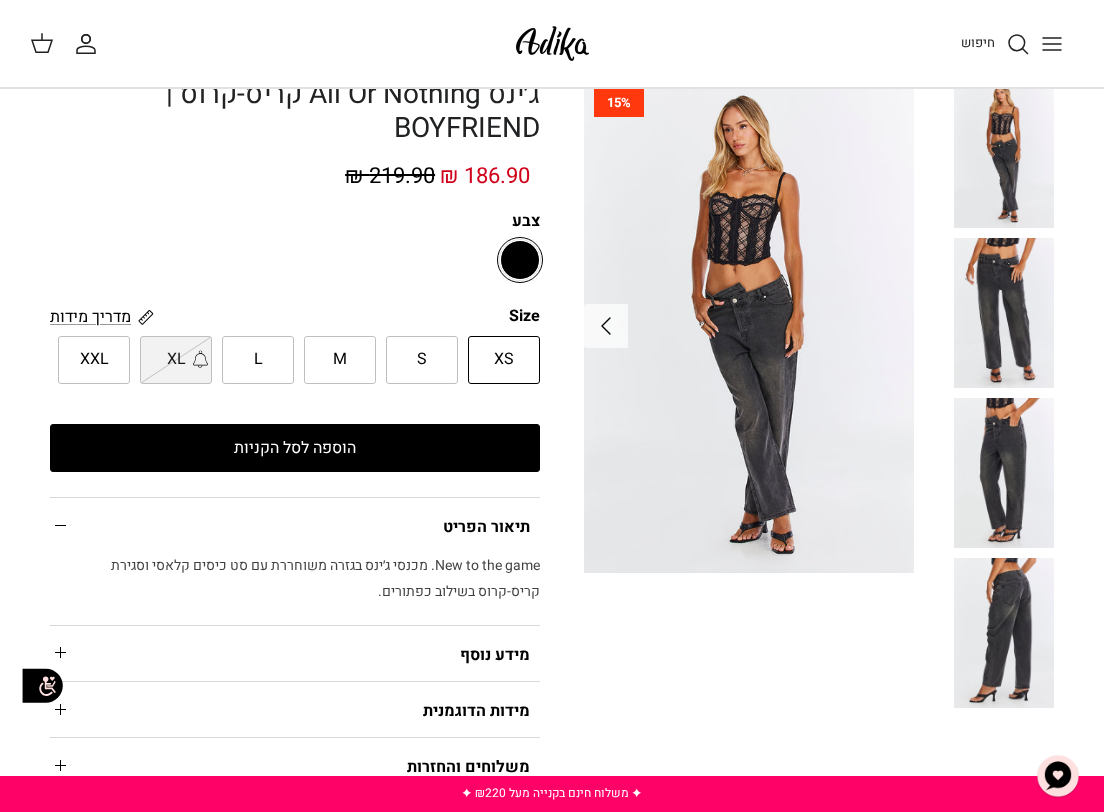 click at bounding box center [749, 325] 